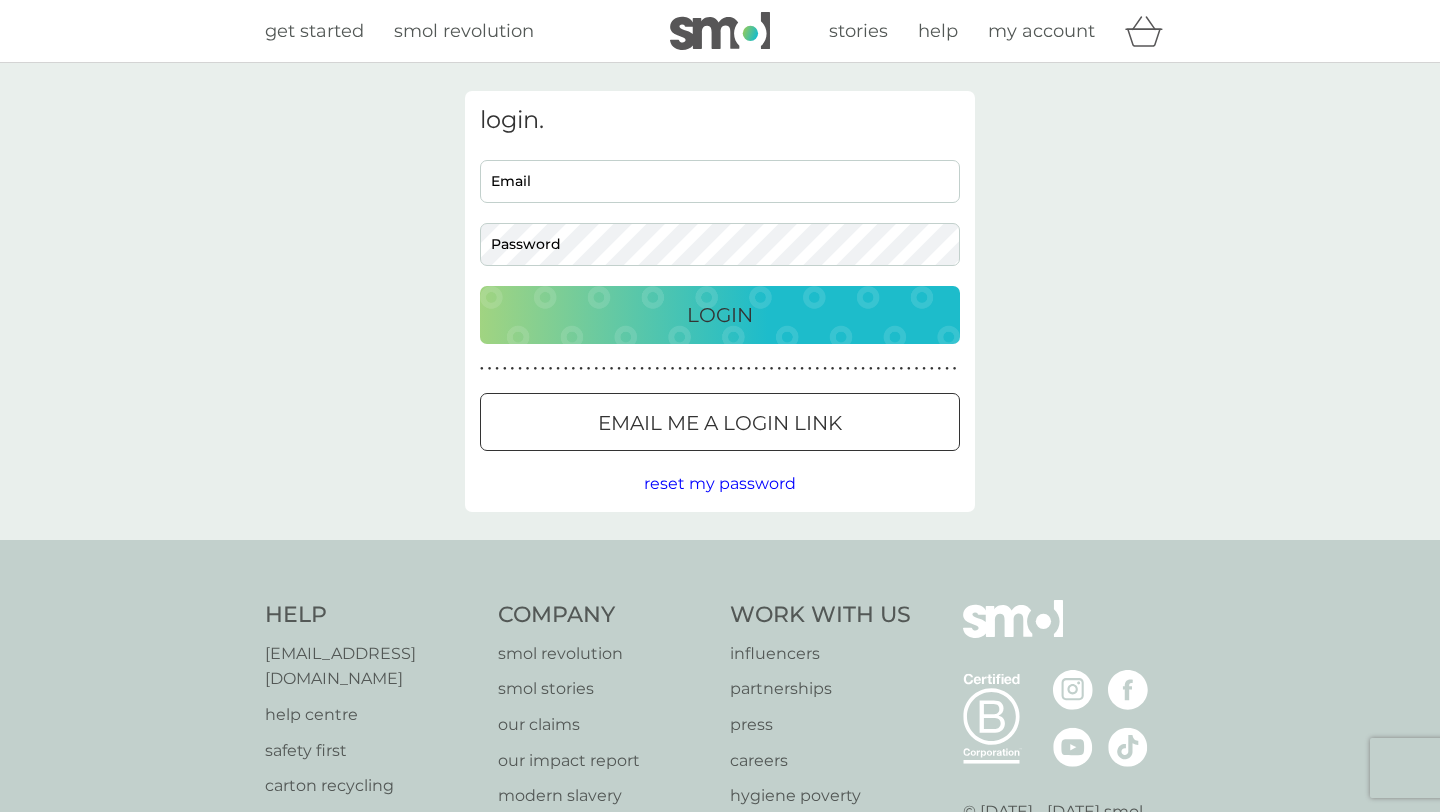 scroll, scrollTop: 0, scrollLeft: 0, axis: both 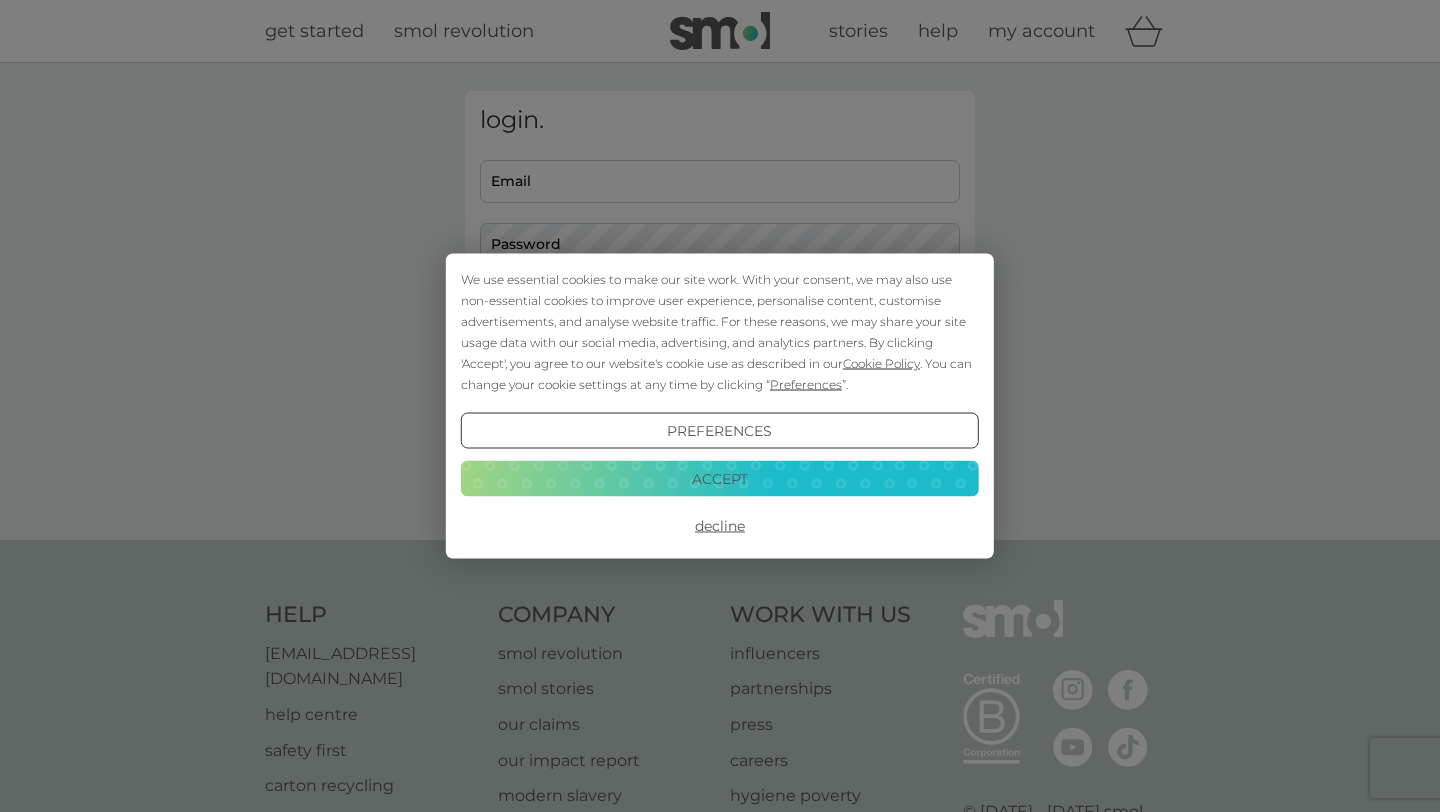 click on "Accept" at bounding box center [720, 478] 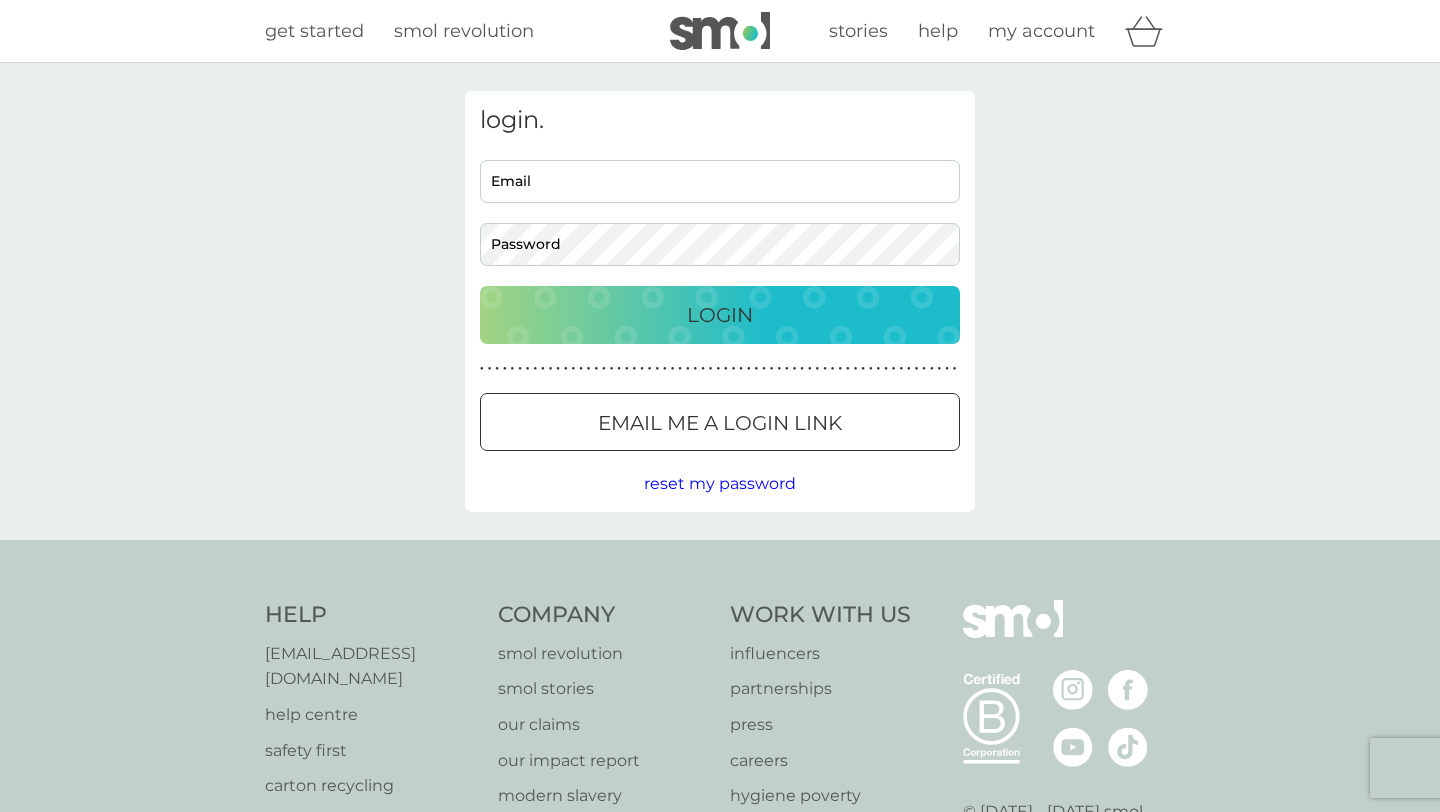 click on "Email" at bounding box center [720, 181] 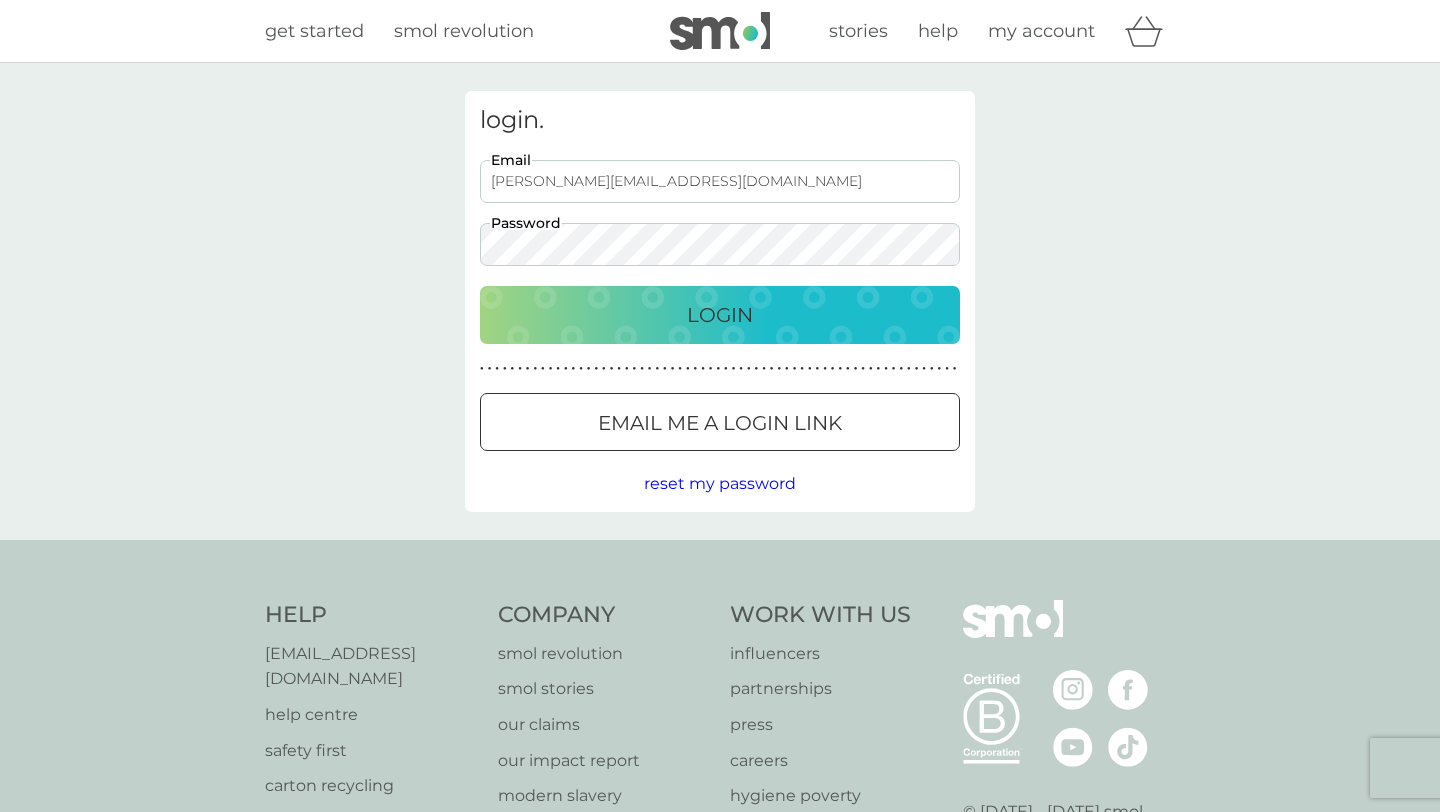 click on "Login" at bounding box center [720, 315] 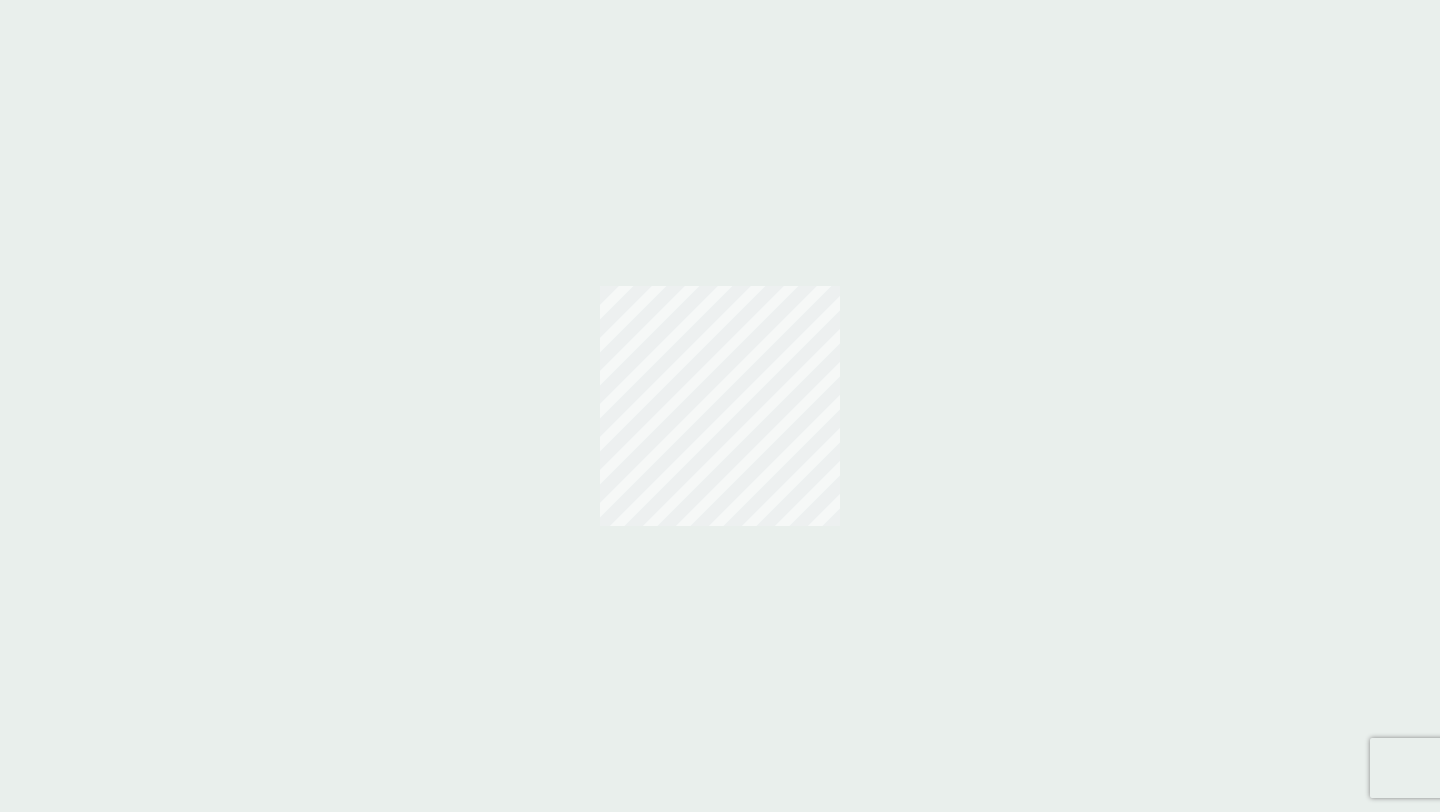 scroll, scrollTop: 0, scrollLeft: 0, axis: both 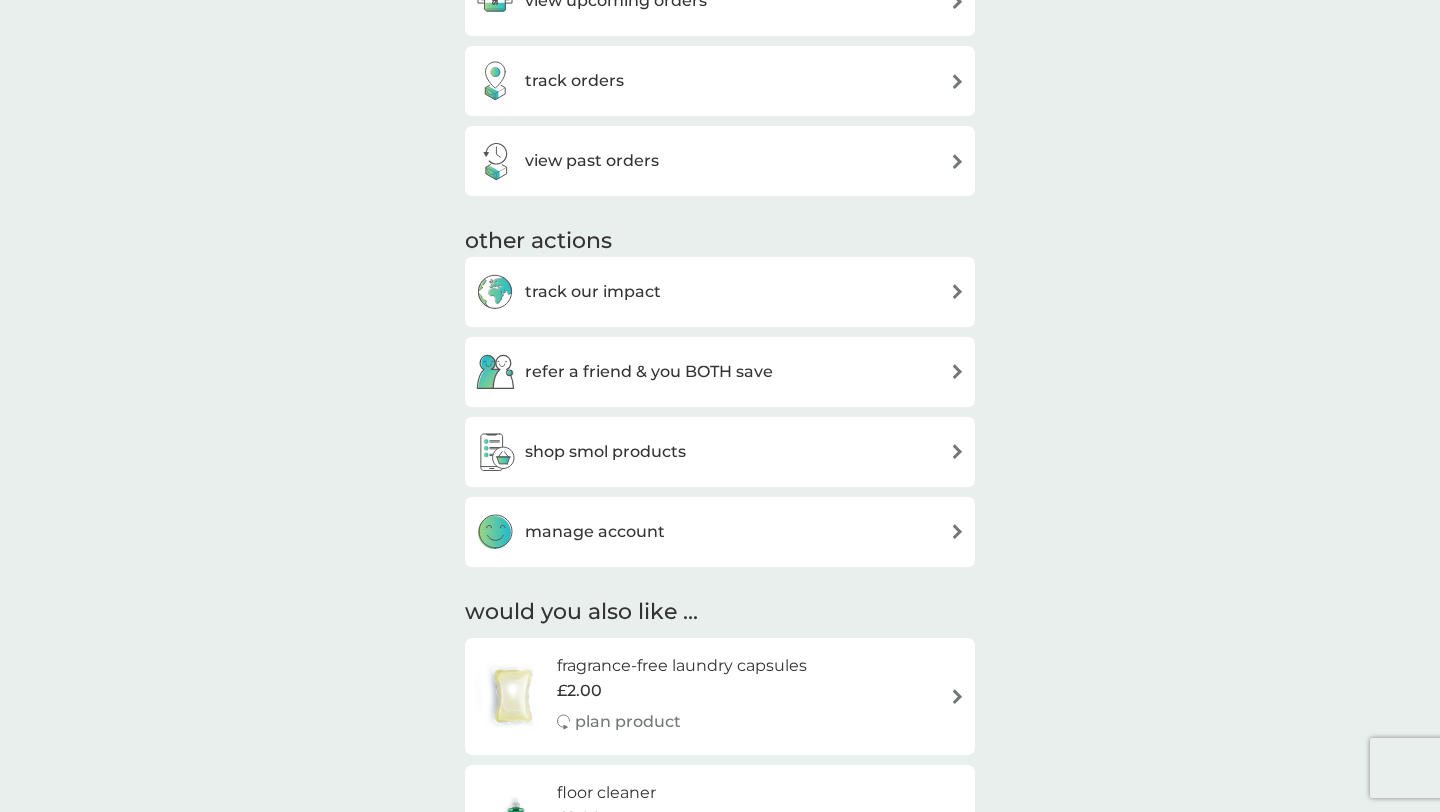click on "manage account" at bounding box center (595, 532) 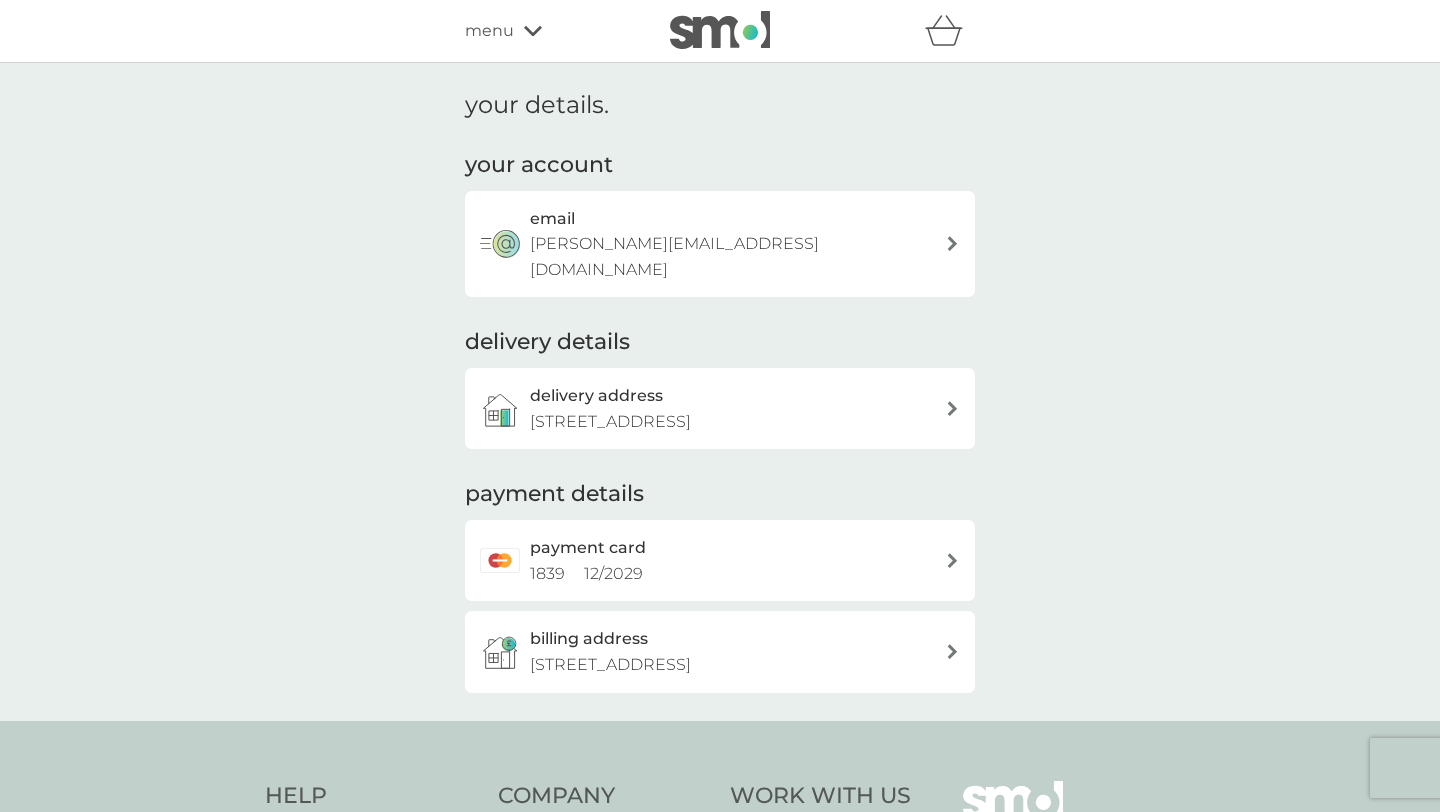 click at bounding box center (952, 651) 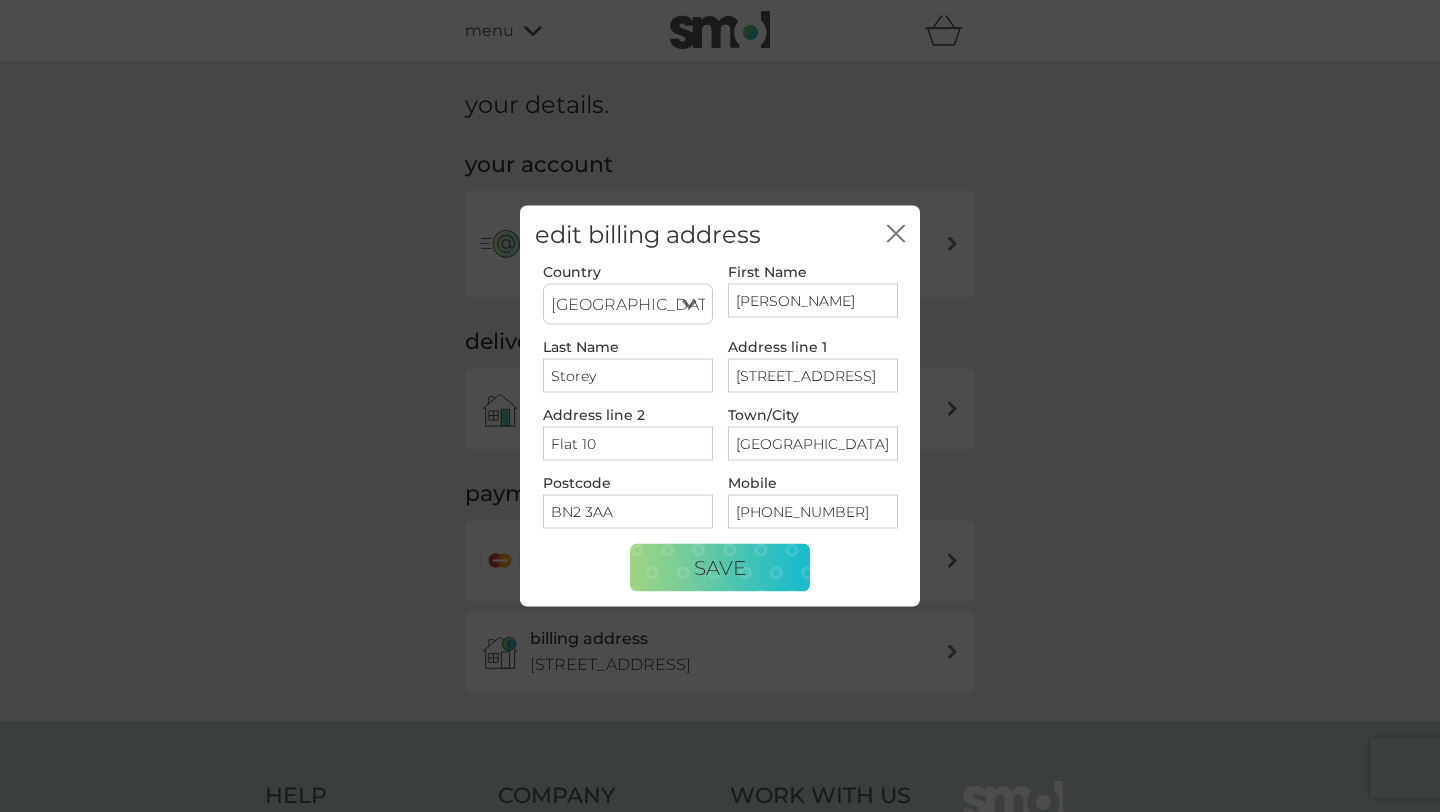 drag, startPoint x: 669, startPoint y: 437, endPoint x: 525, endPoint y: 436, distance: 144.00348 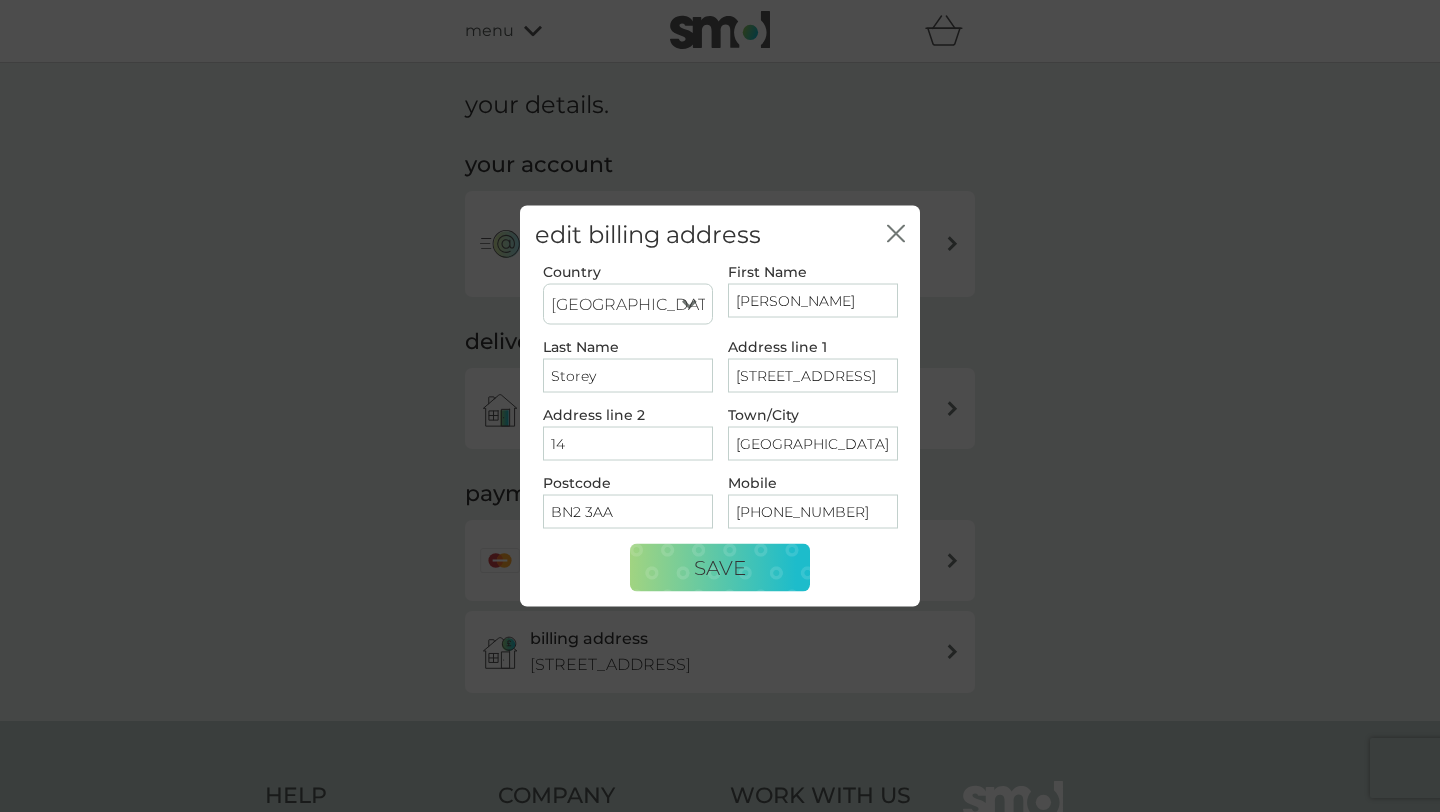 type on "1" 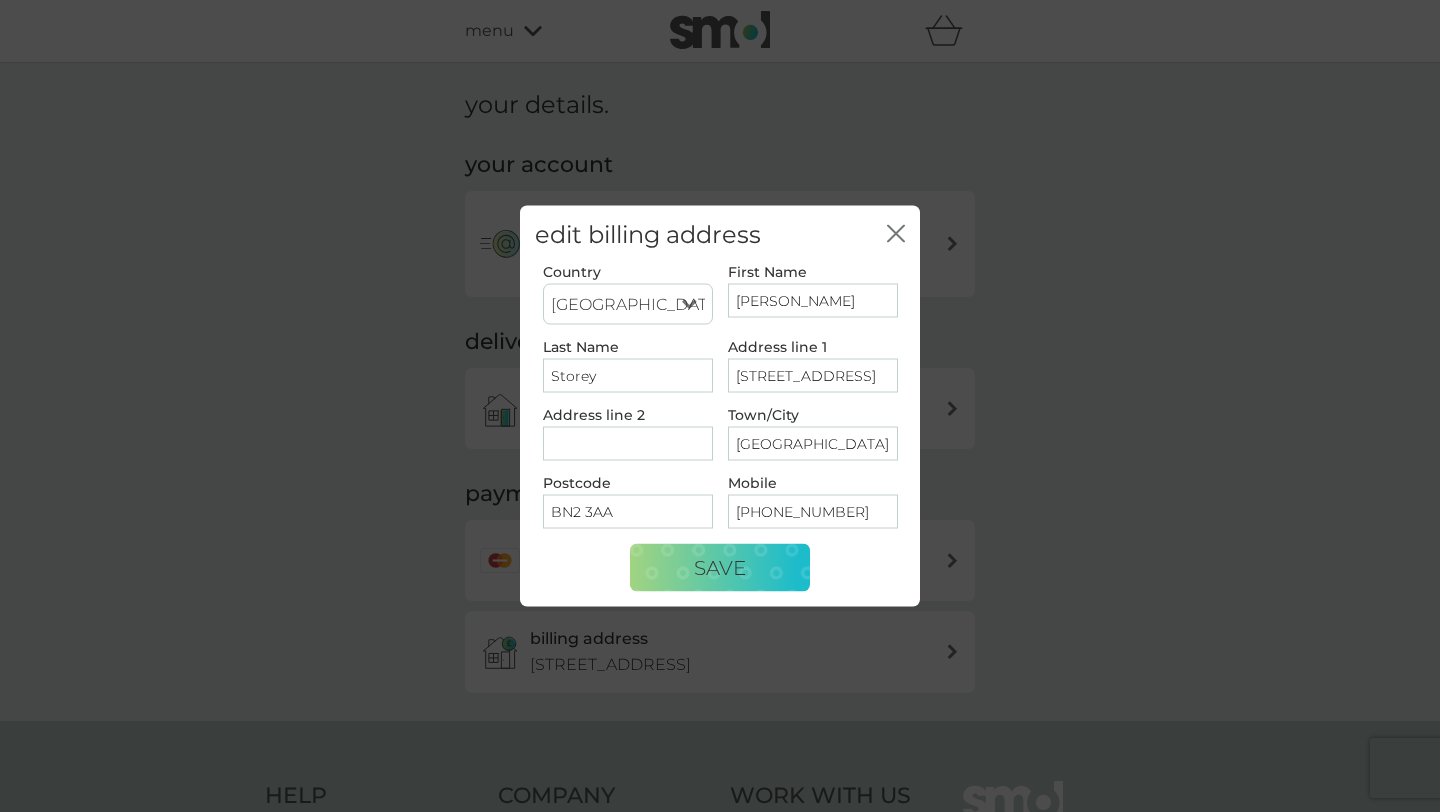 type 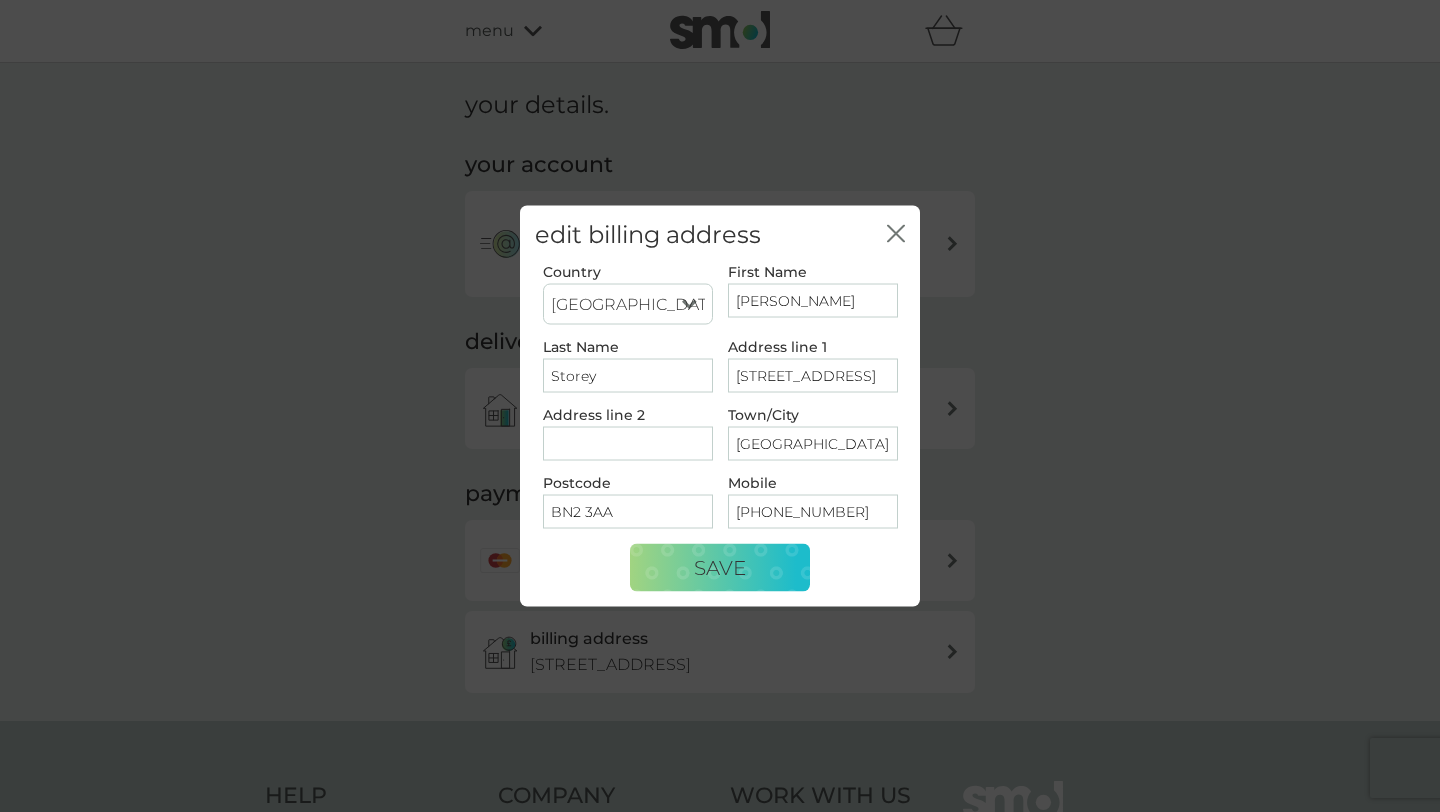 drag, startPoint x: 740, startPoint y: 363, endPoint x: 898, endPoint y: 377, distance: 158.61903 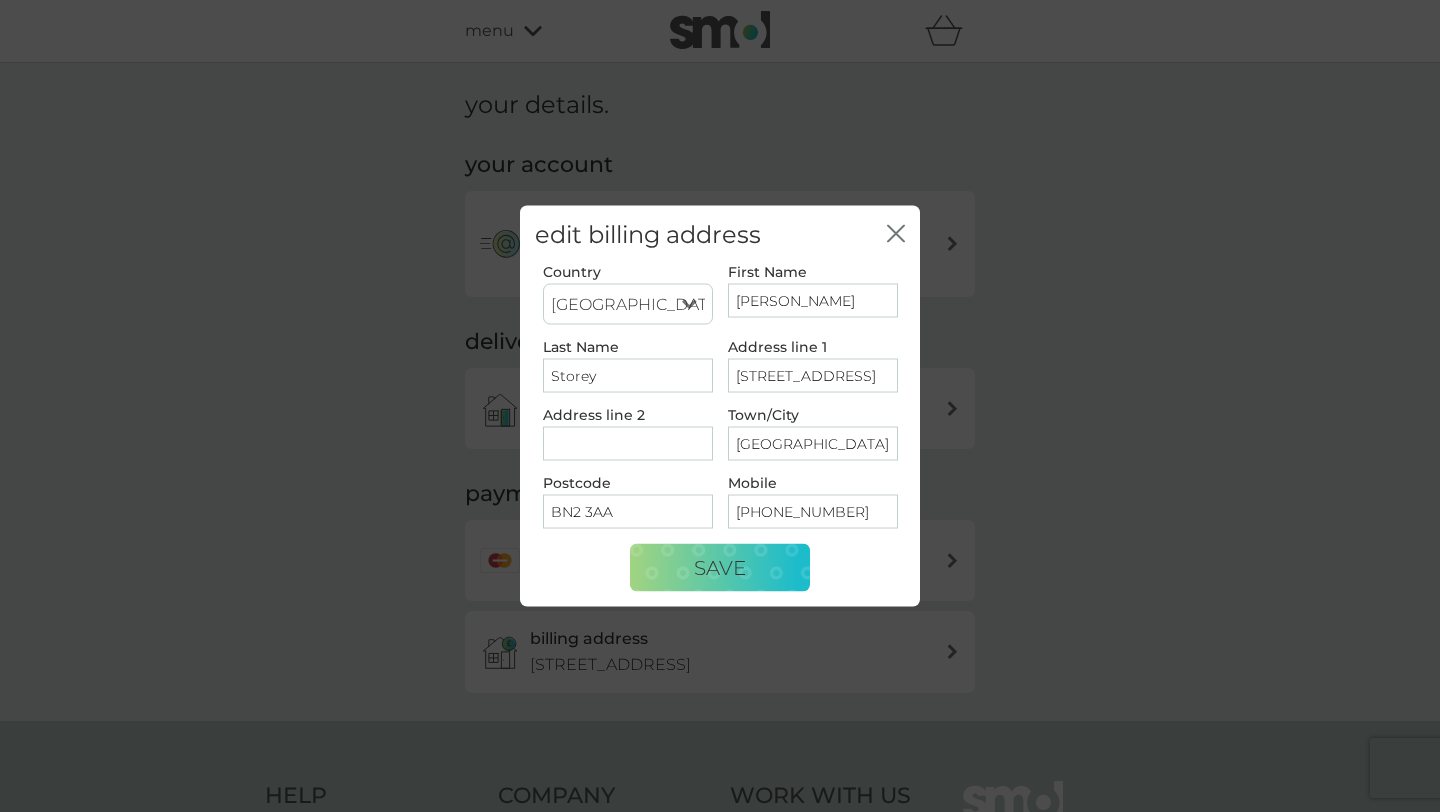 click on "Address line 1 12-14 Wellington Road" at bounding box center [812, 374] 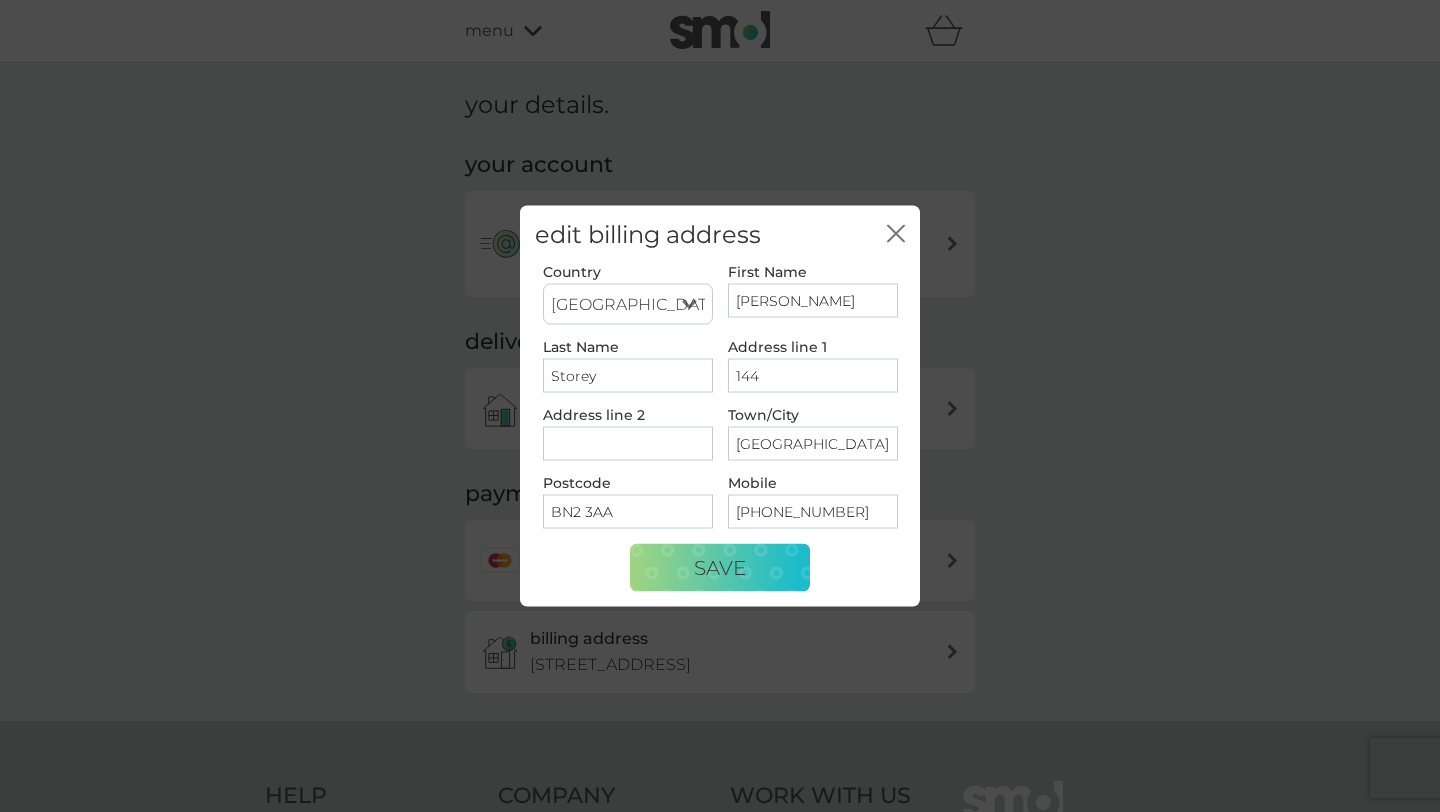 type on "144 Devon Road" 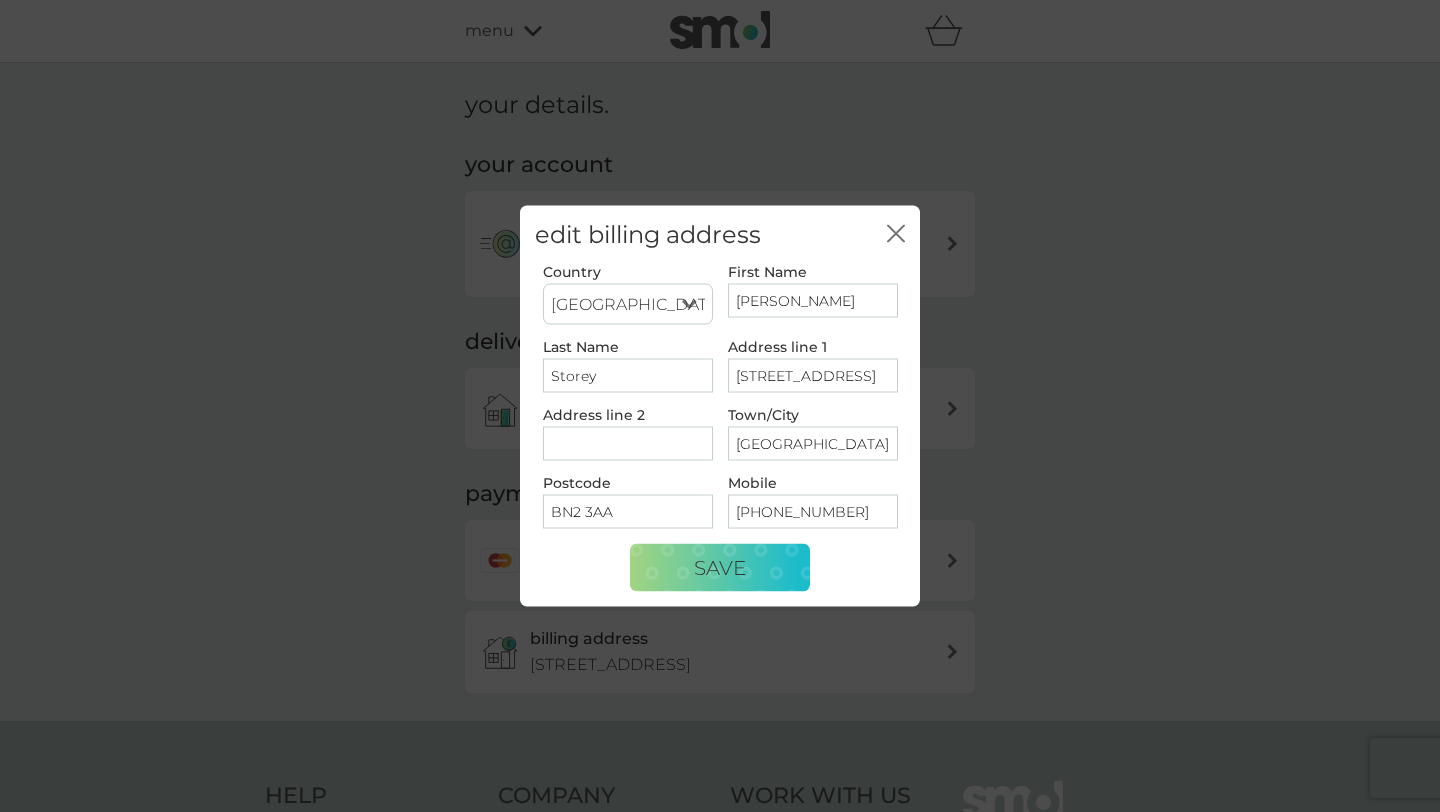 drag, startPoint x: 879, startPoint y: 441, endPoint x: 684, endPoint y: 434, distance: 195.1256 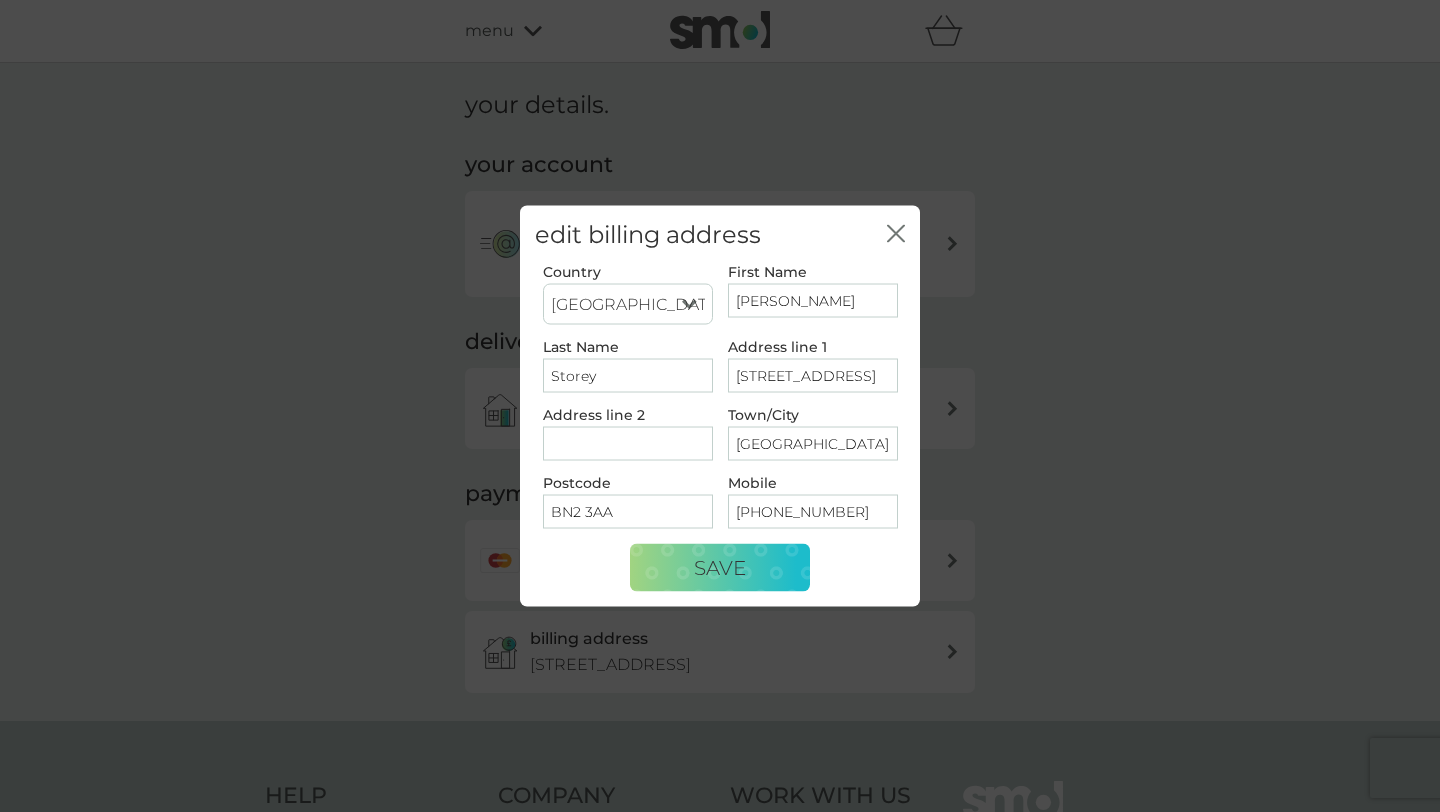 click on "Country United Kingdom Jersey Guernsey Isle of Man United States Republic of Ireland Bulgaria Poland France Germany Netherlands First Name Beatrice Last Name Storey Address line 1 144 Devon Road Address line 2 Town/City Brighton Postcode BN2 3AA Mobile +447899847214" at bounding box center [720, 404] 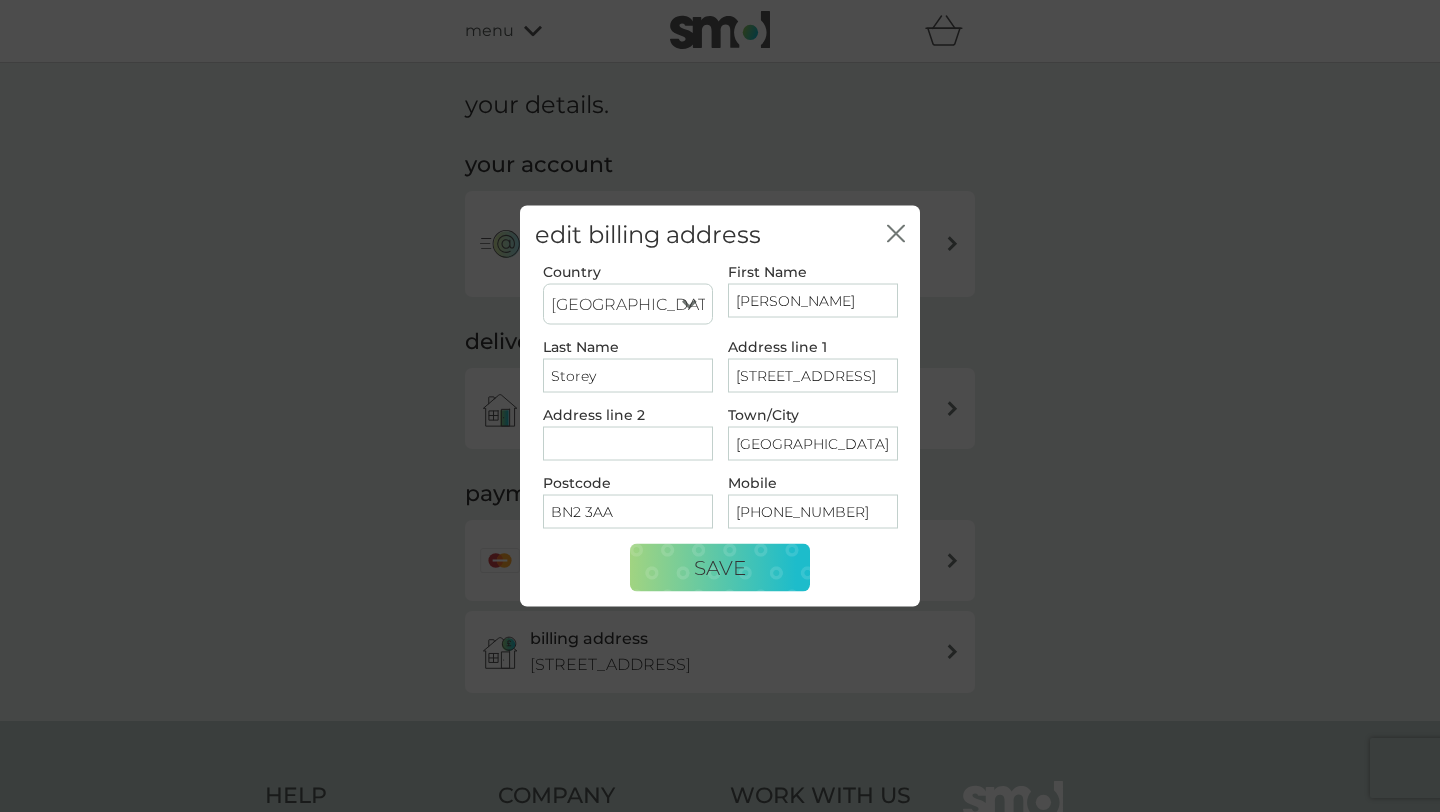 type on "Bristol" 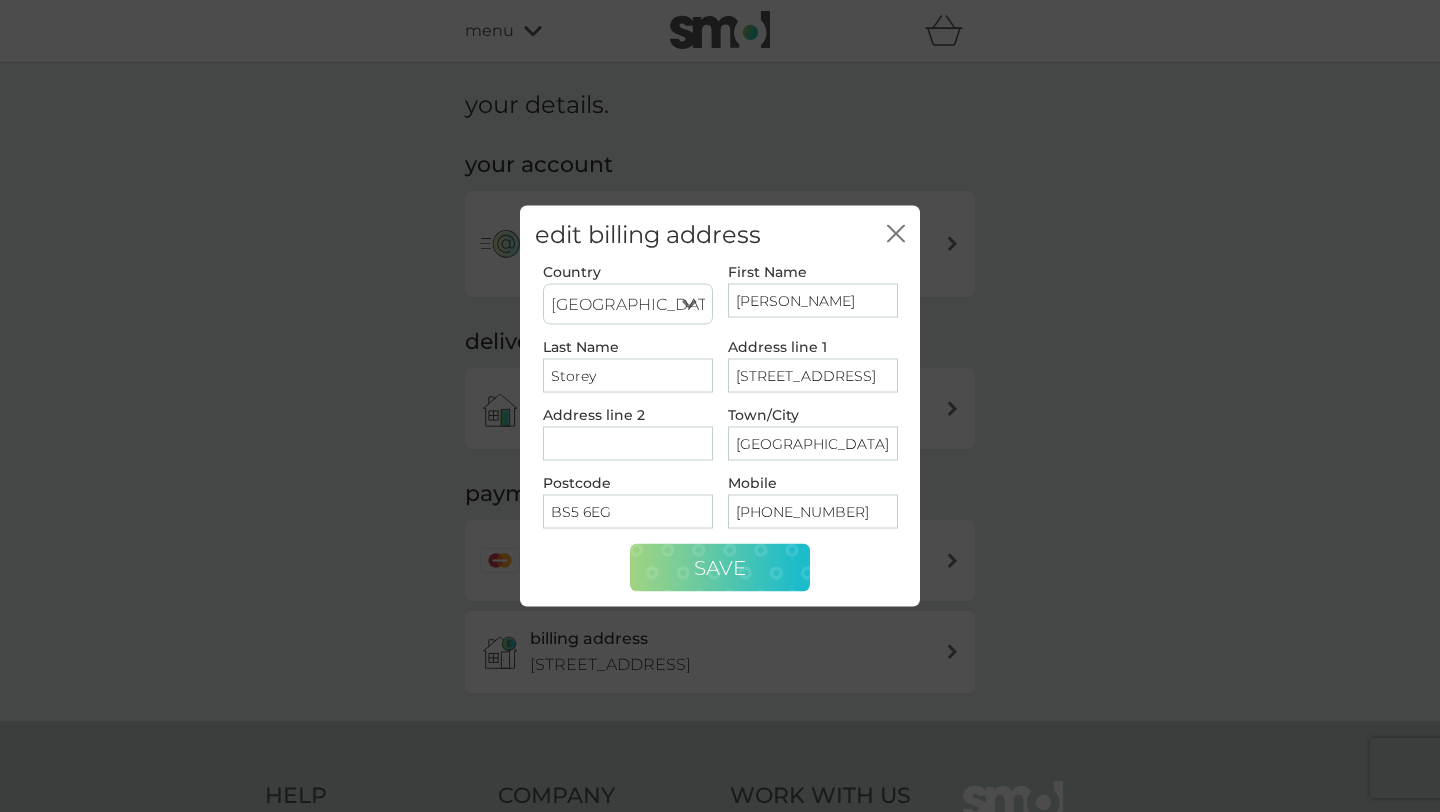 type on "BS5 6EG" 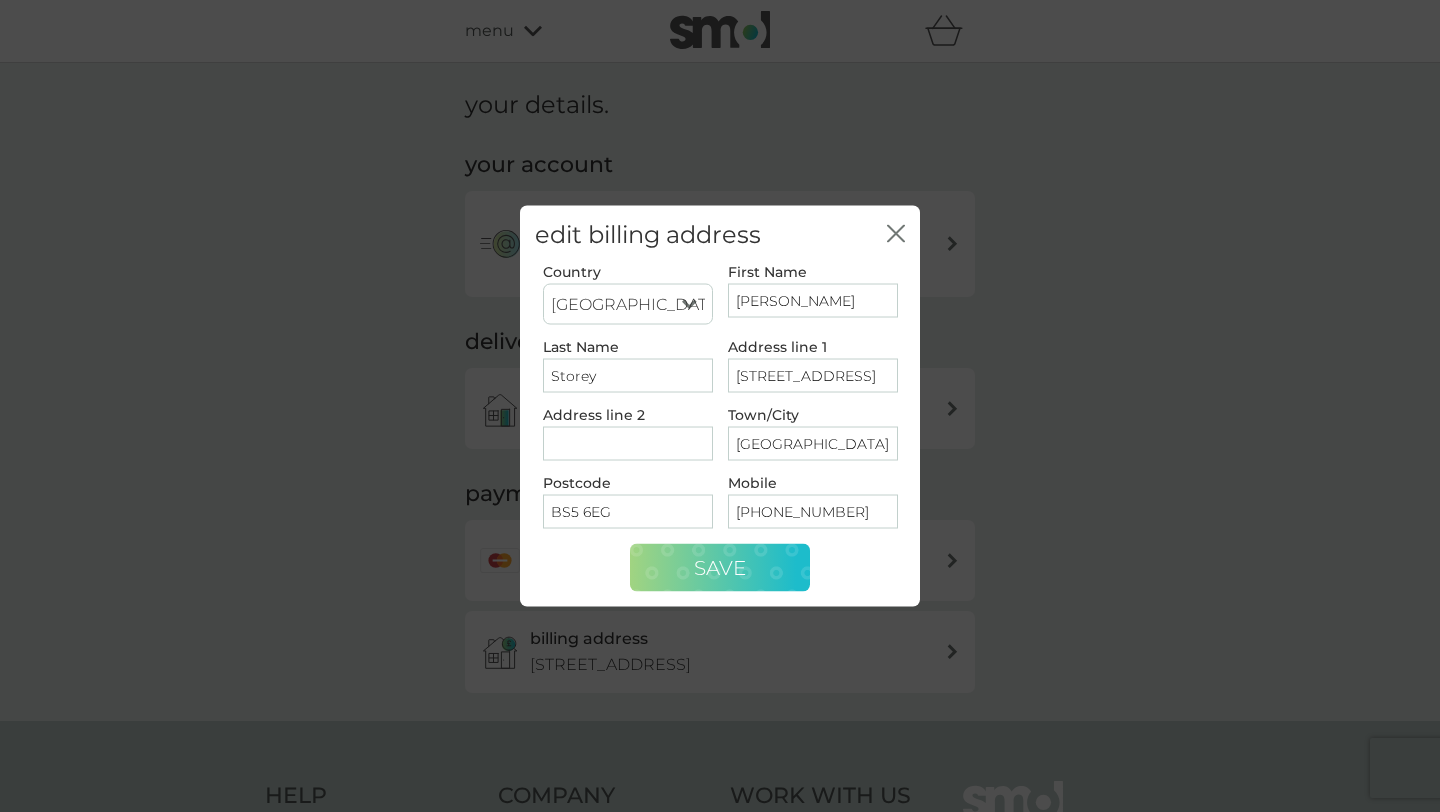 click on "Save" at bounding box center [720, 567] 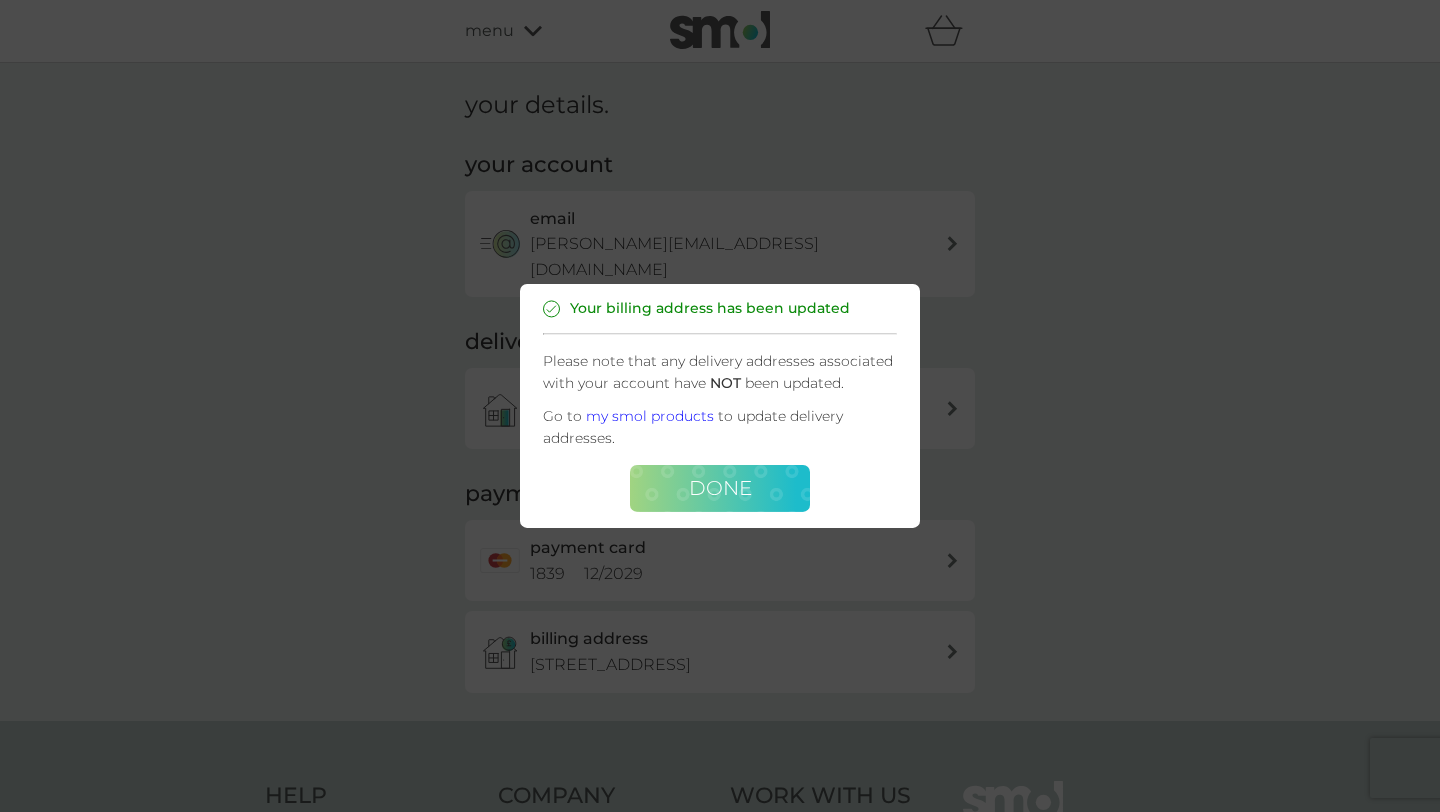 click on "Done" at bounding box center (720, 488) 